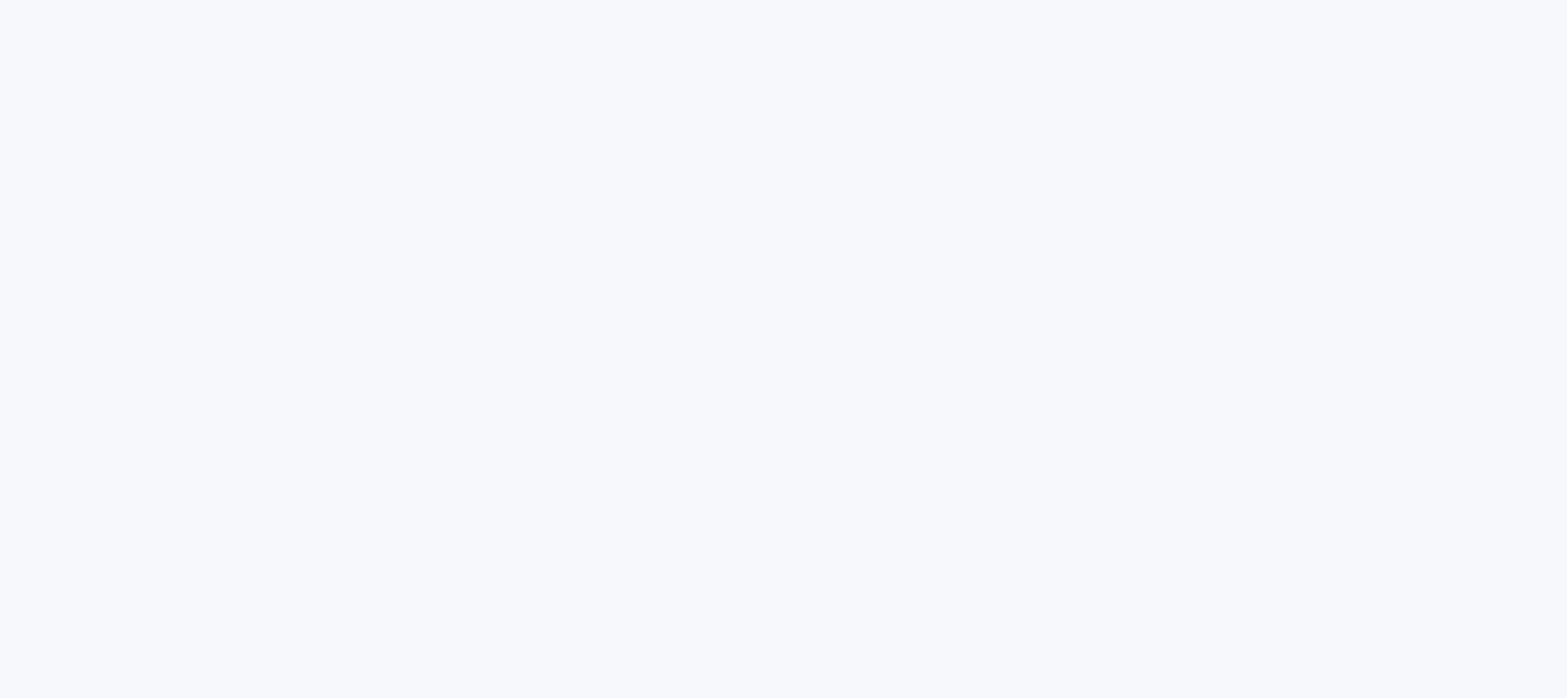 scroll, scrollTop: 0, scrollLeft: 0, axis: both 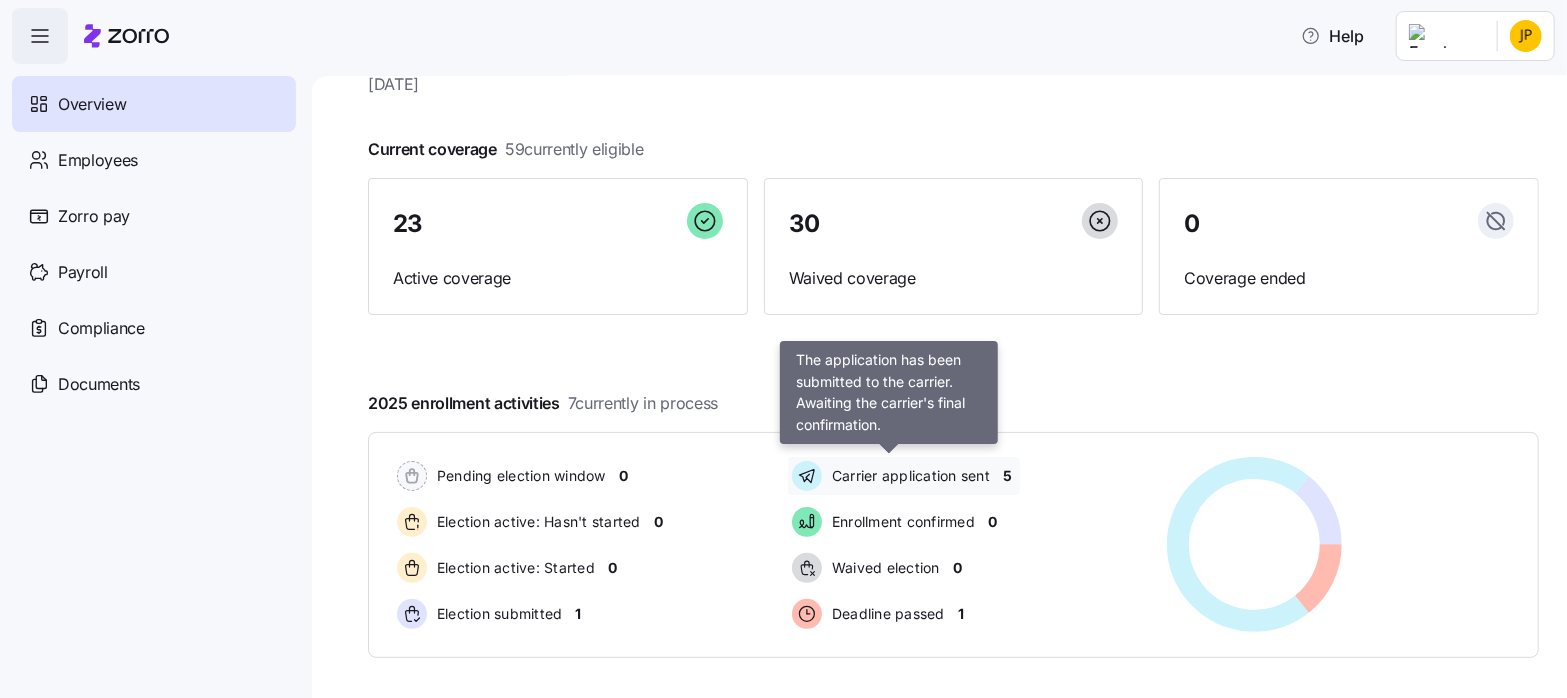 click on "Carrier application sent" at bounding box center [908, 476] 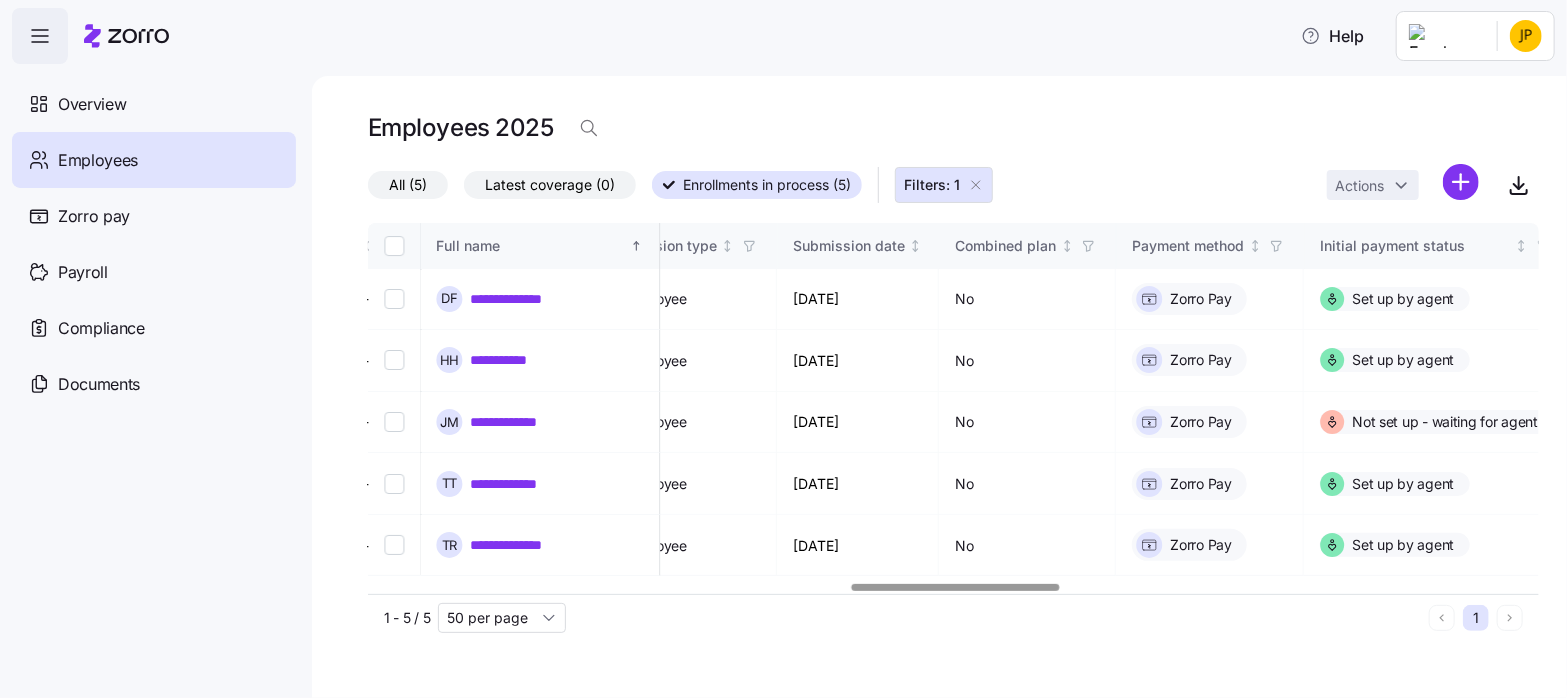 scroll, scrollTop: 0, scrollLeft: 2721, axis: horizontal 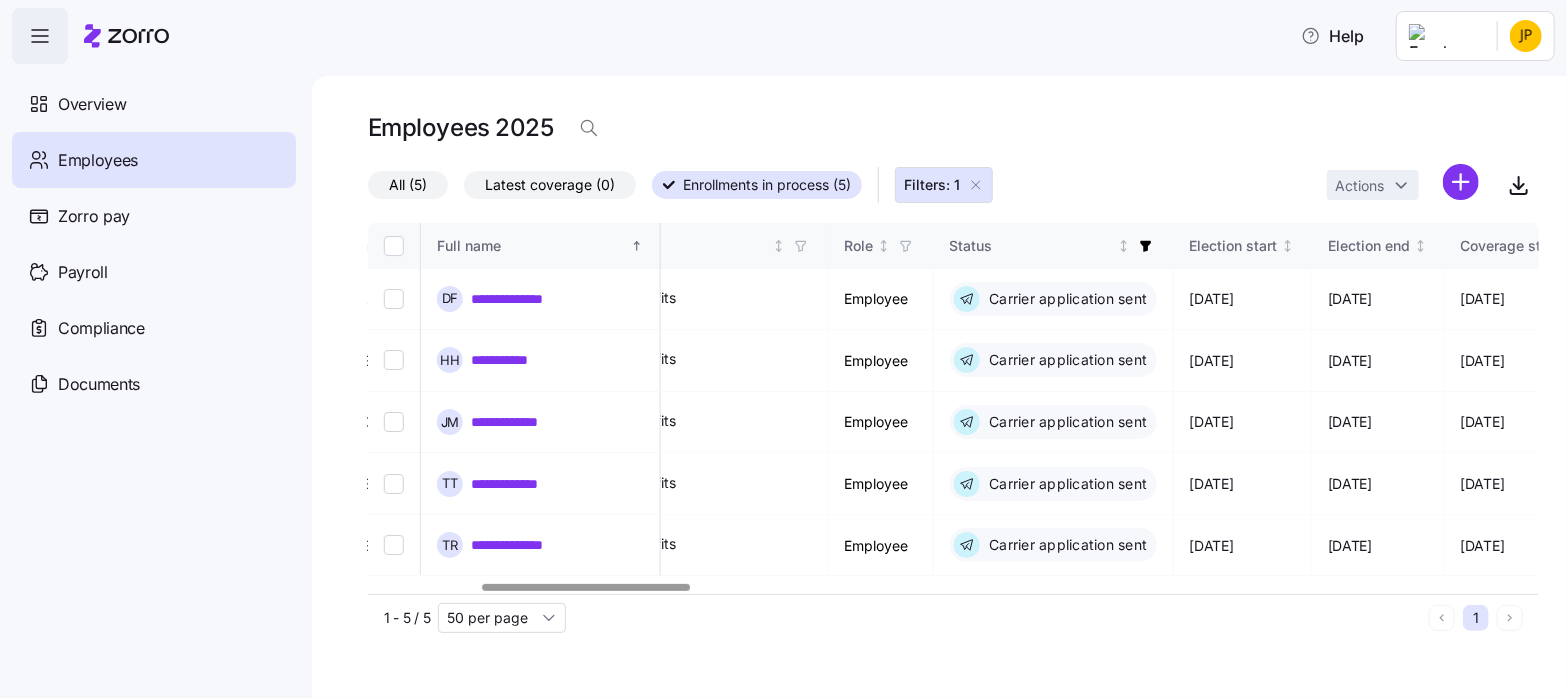 click at bounding box center (586, 587) 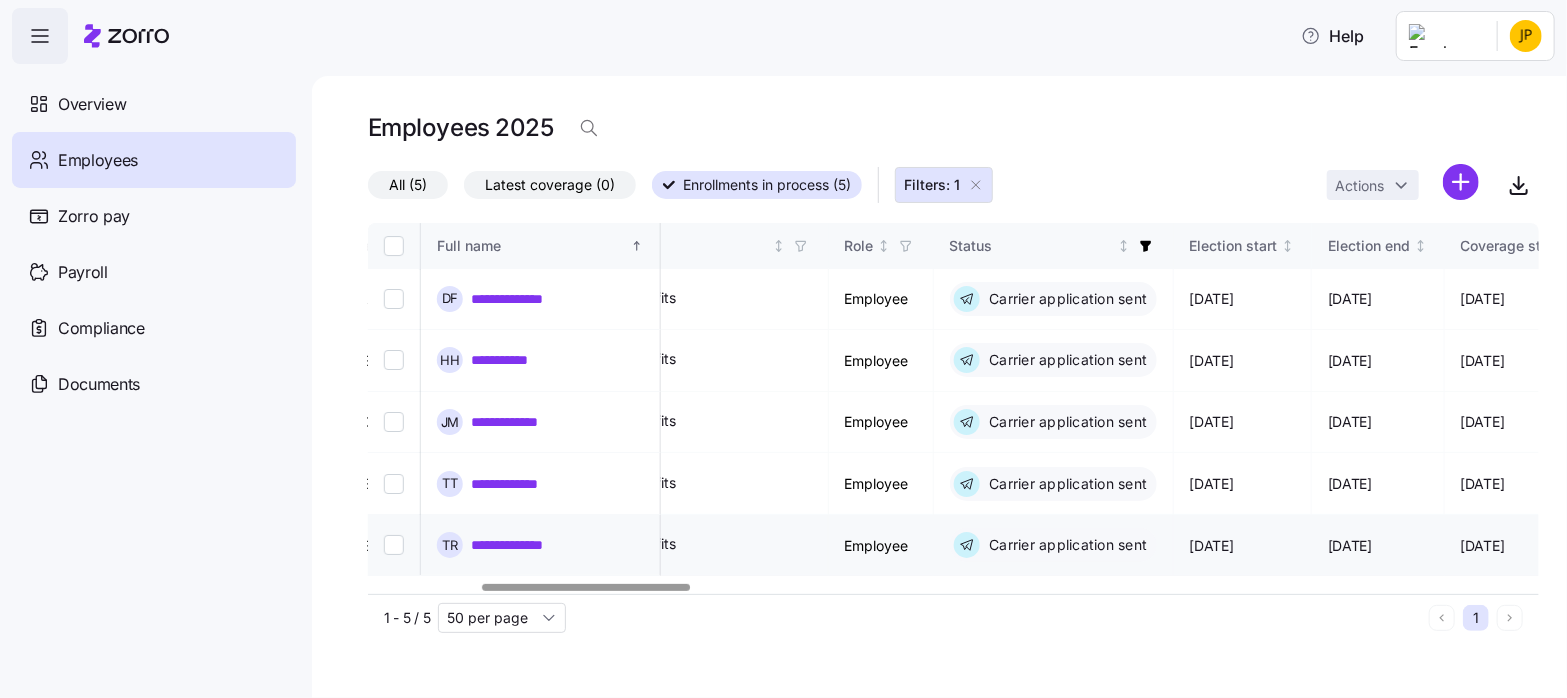 scroll, scrollTop: 0, scrollLeft: 532, axis: horizontal 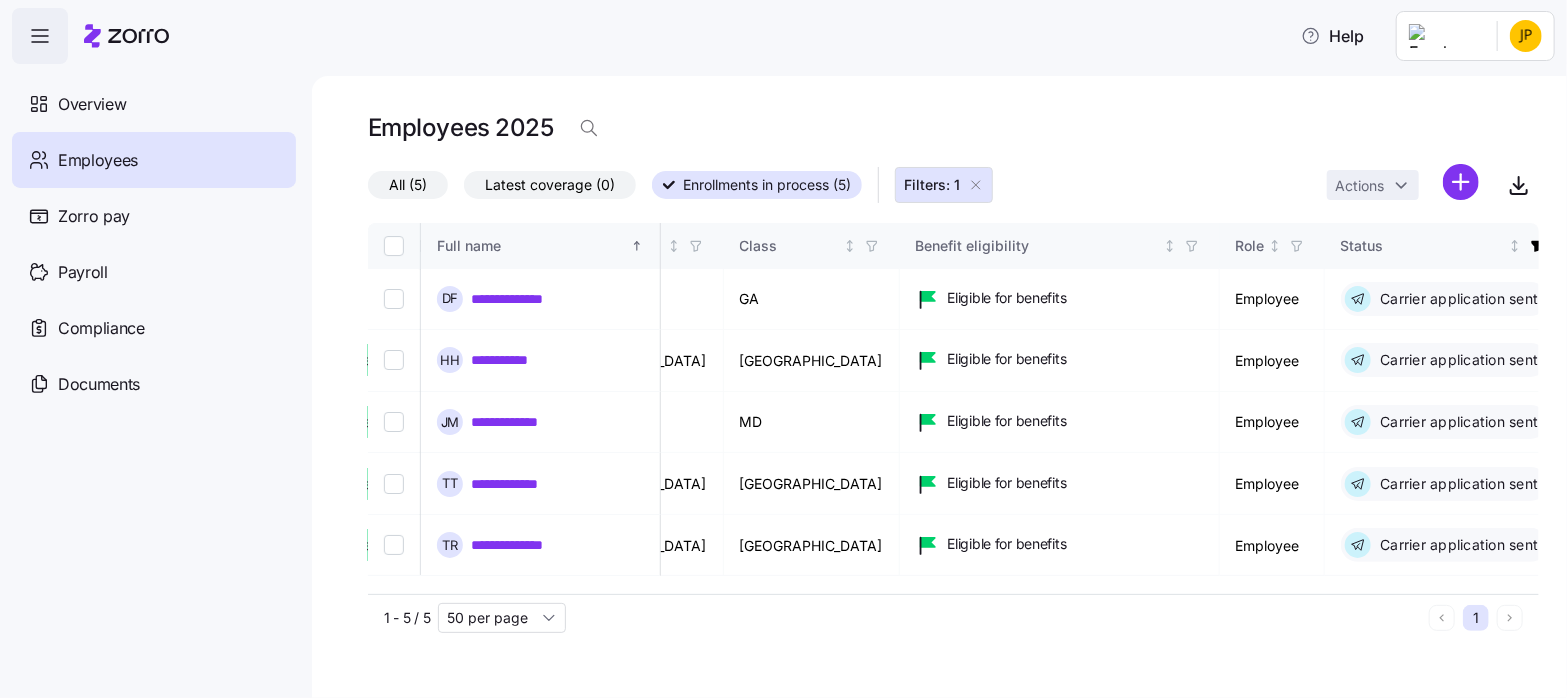 click on "Employees" at bounding box center (98, 160) 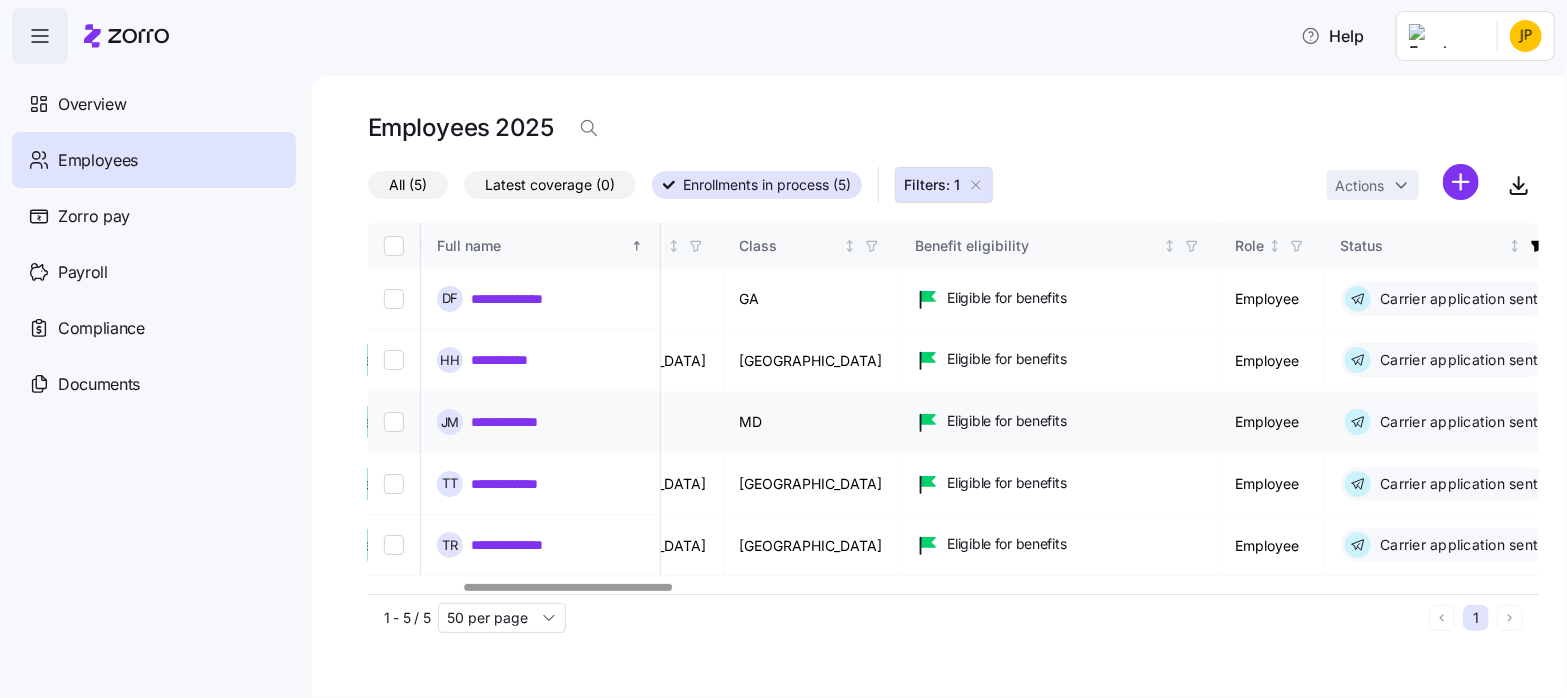 click on "**********" at bounding box center (518, 422) 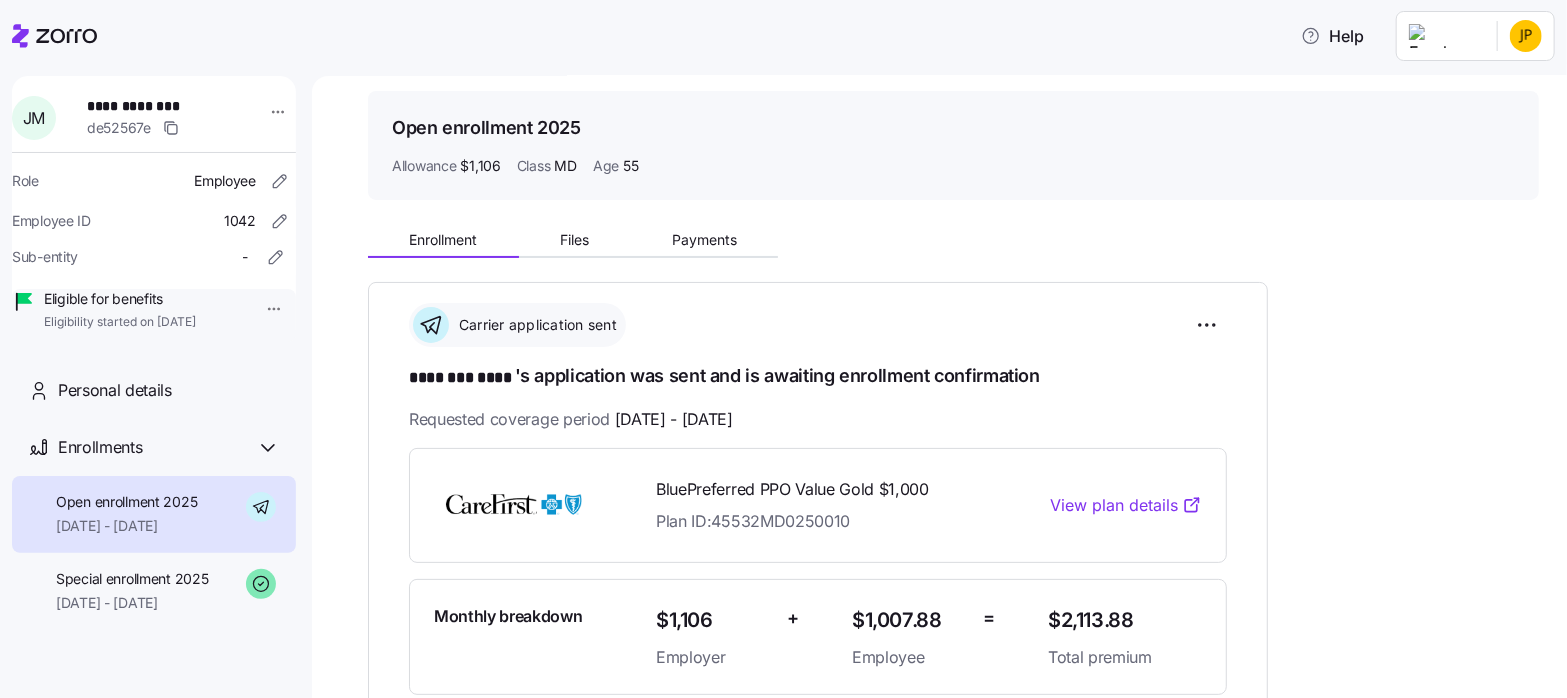 scroll, scrollTop: 0, scrollLeft: 0, axis: both 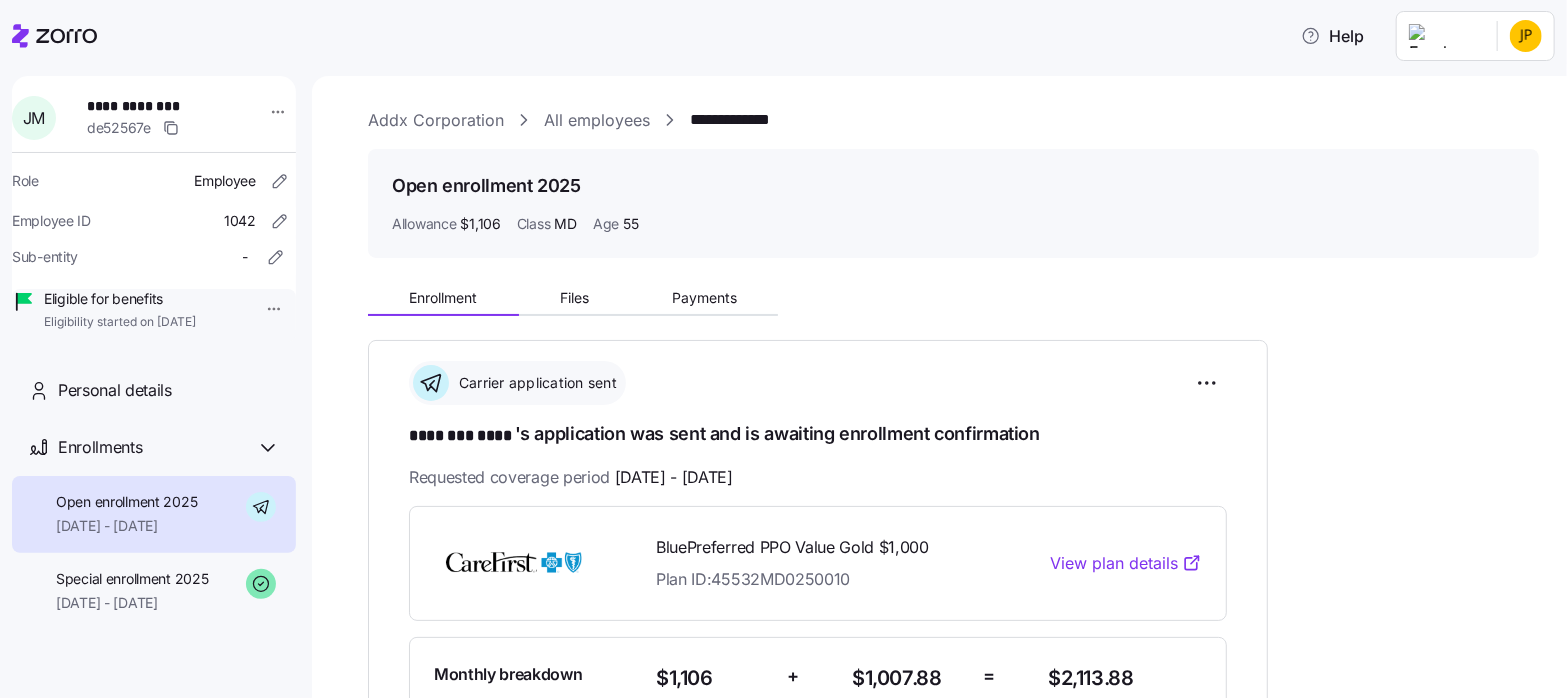 click 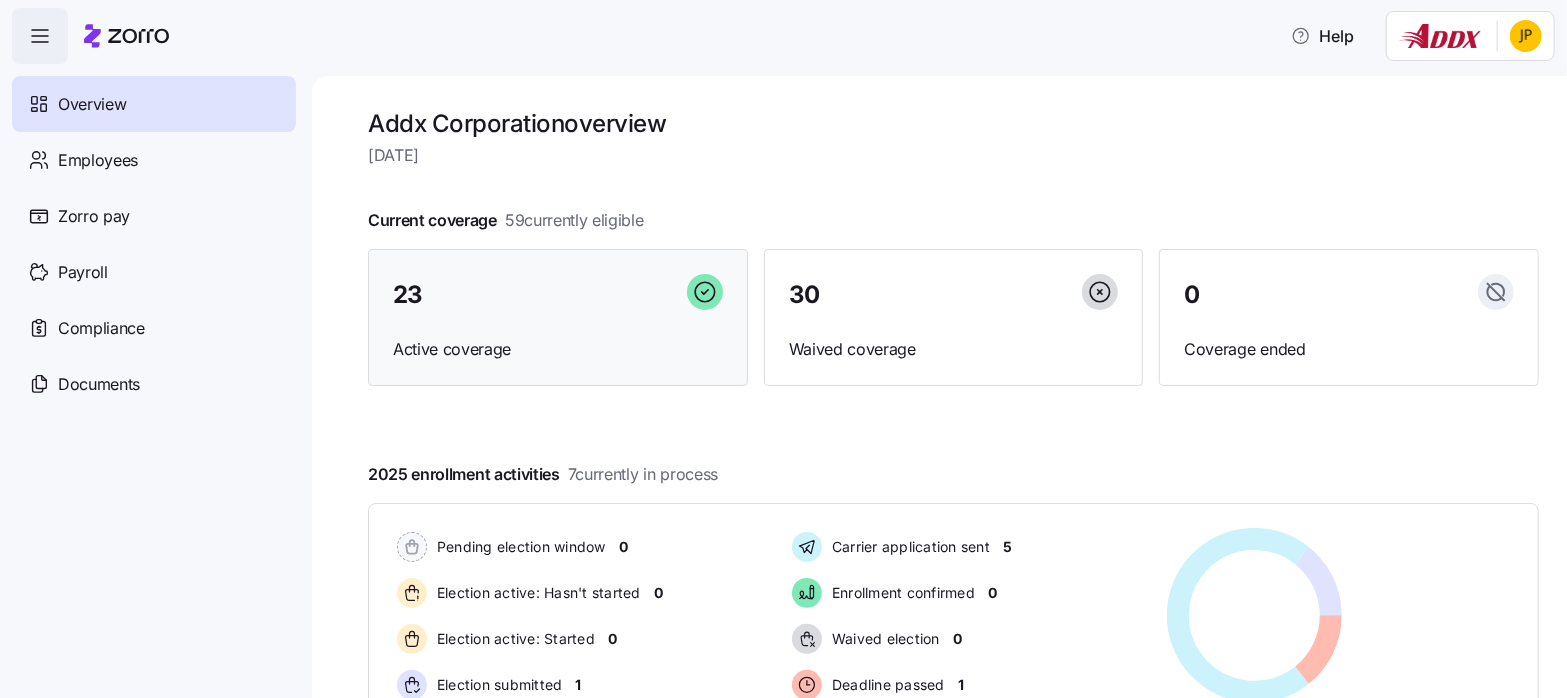 scroll, scrollTop: 322, scrollLeft: 0, axis: vertical 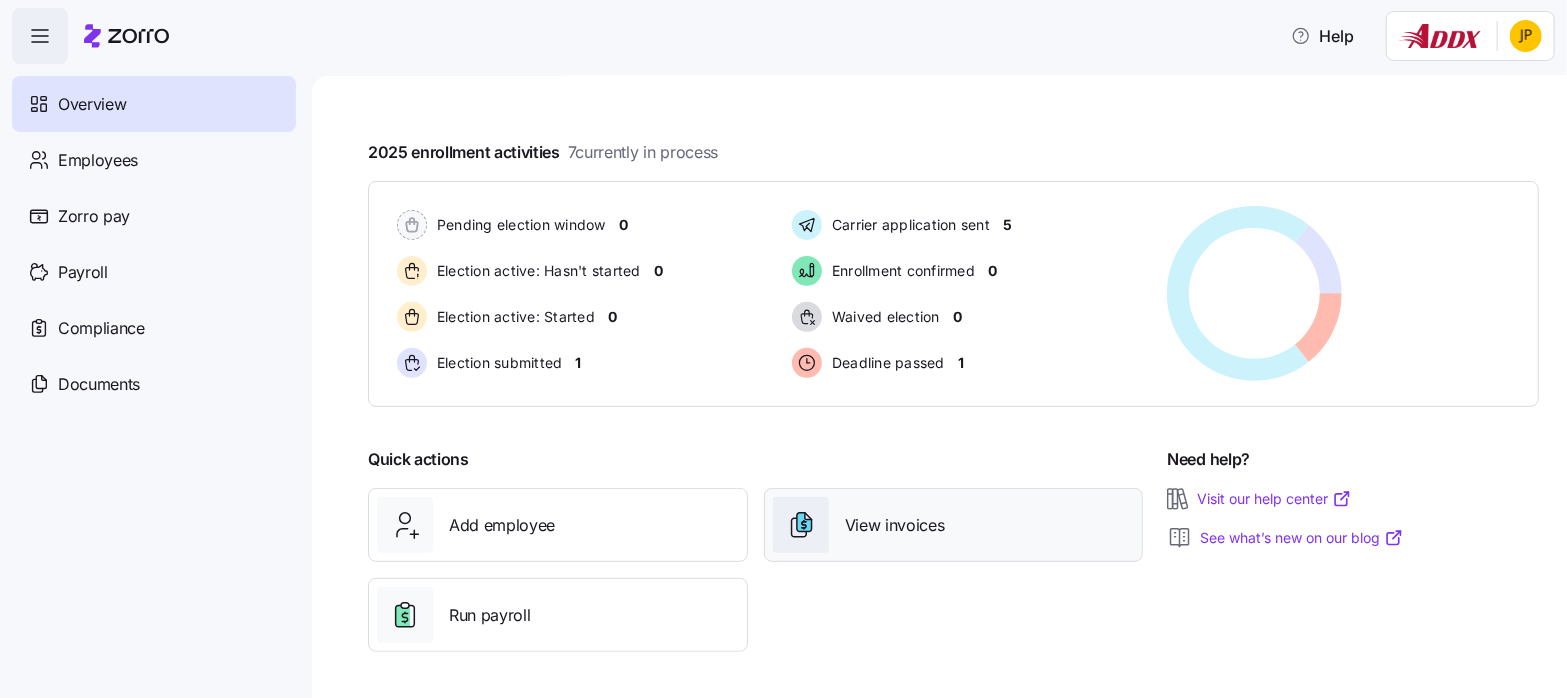 click on "View invoices" at bounding box center (895, 525) 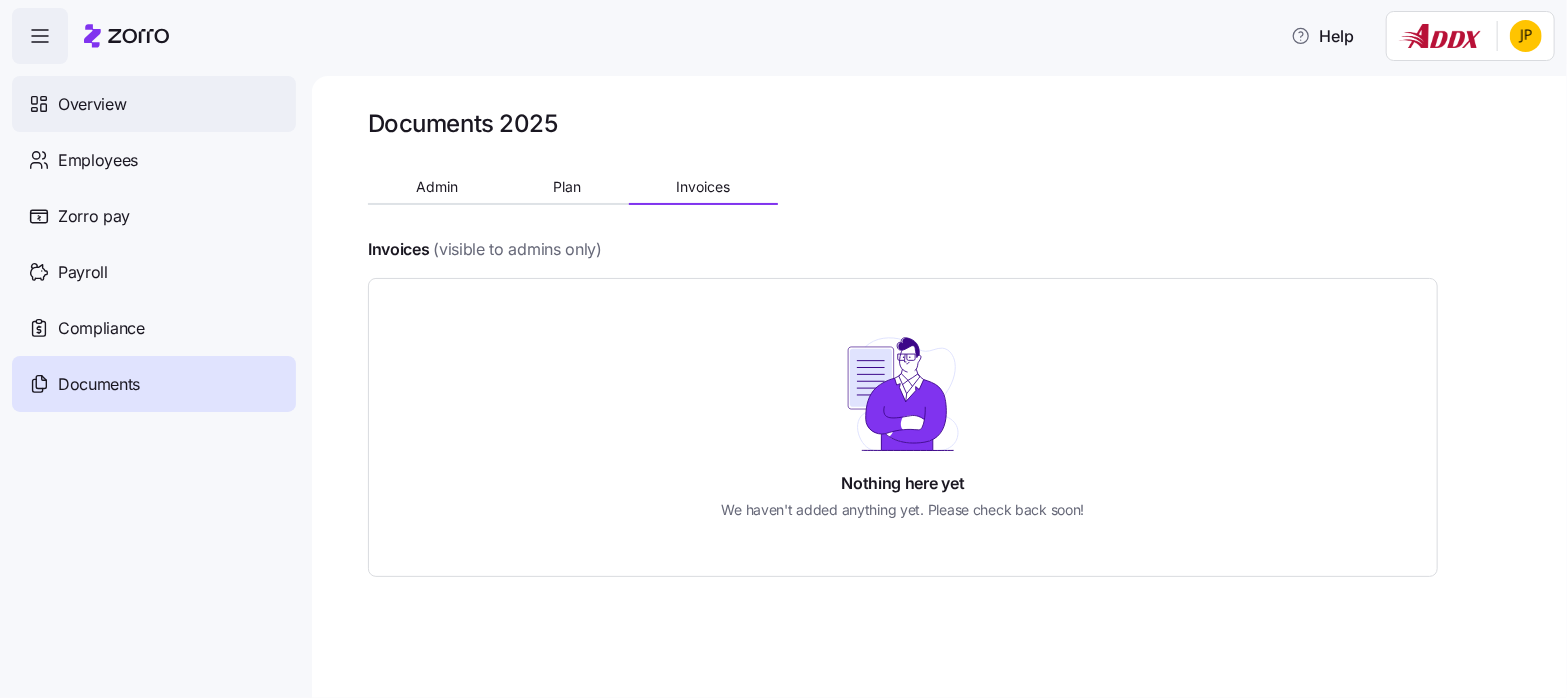 click on "Overview" at bounding box center [92, 104] 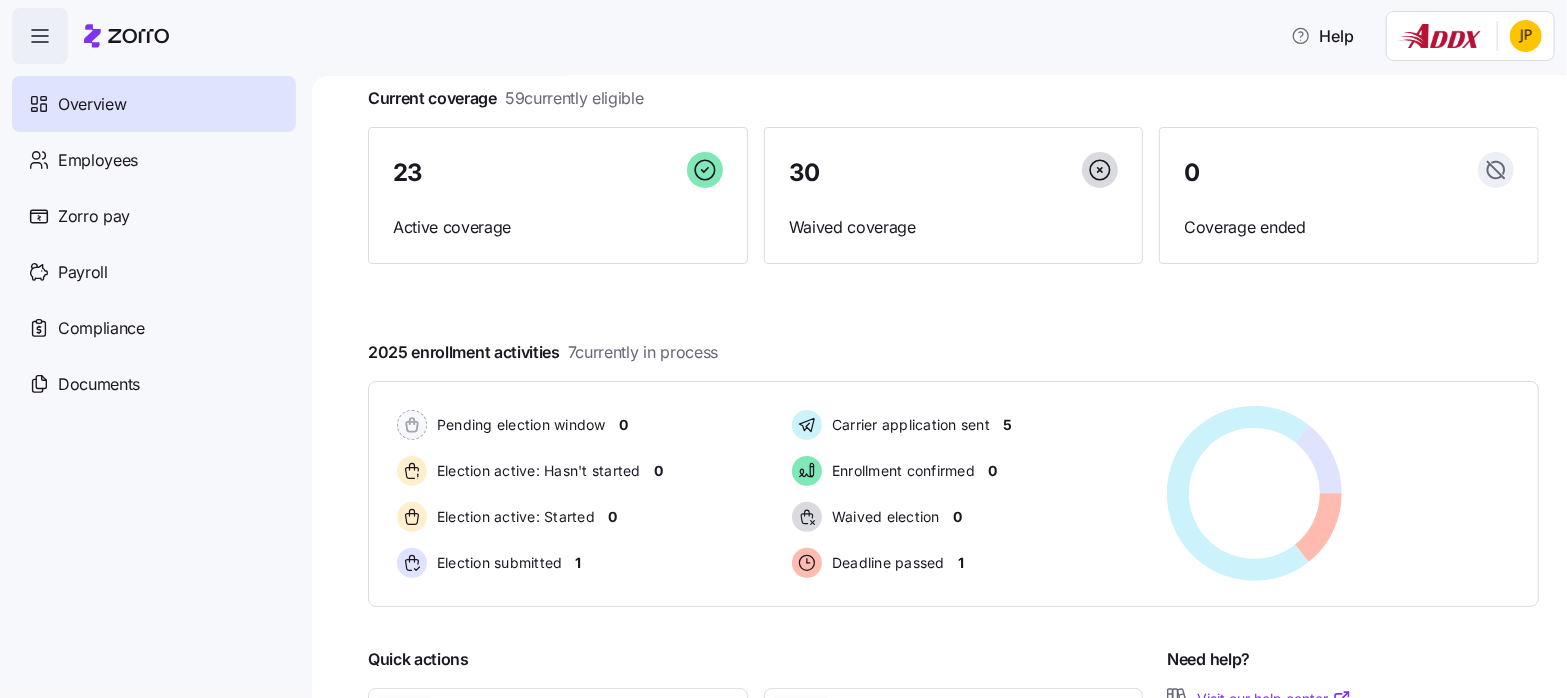 scroll, scrollTop: 0, scrollLeft: 0, axis: both 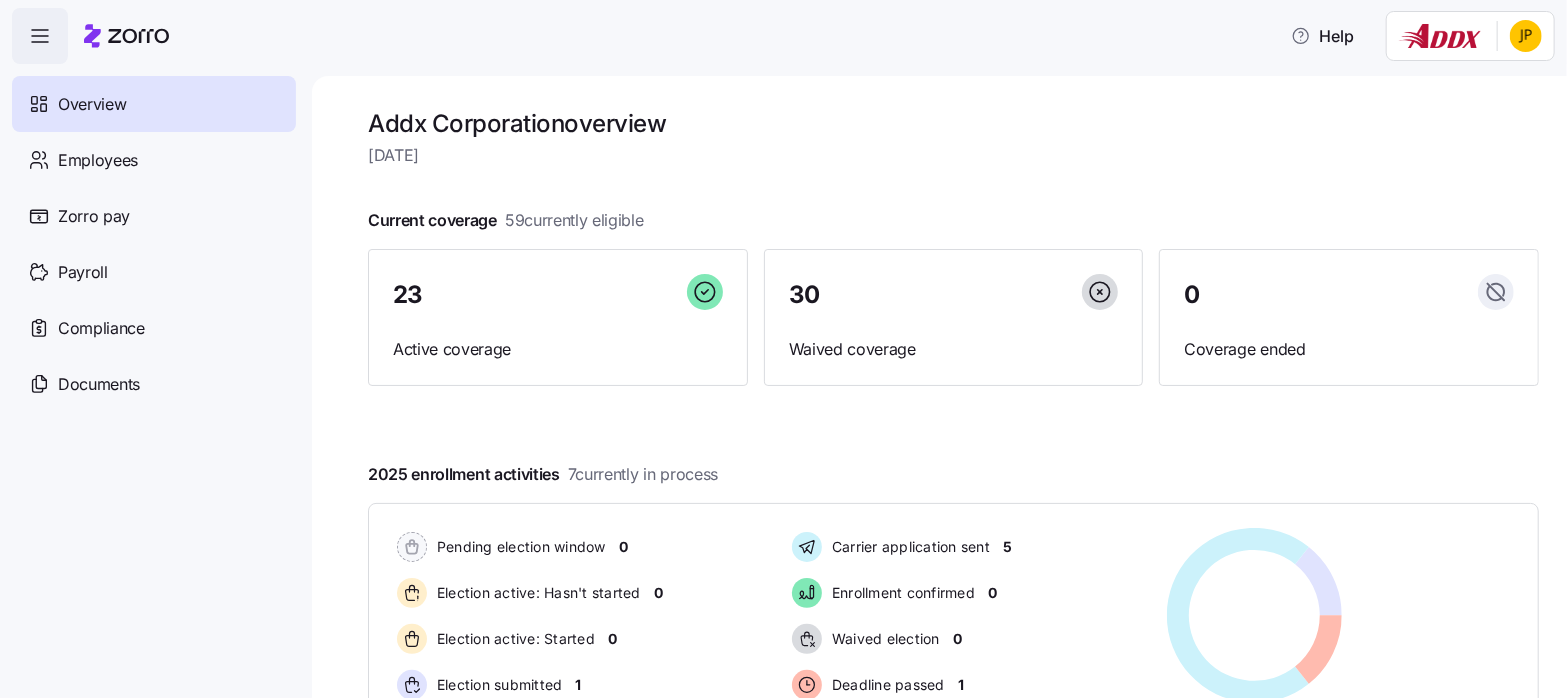 click on "Help Overview Employees Zorro pay Payroll Compliance Documents Addx Corporation  overview [DATE] Current coverage 59  currently eligible 23 Active coverage 30 Waived coverage 0 Coverage ended 2025   enrollment activities 7  currently in process Pending election window 0 Election active: Hasn't started 0 Election active: Started 0 Election submitted 1 Carrier application sent 5 Enrollment confirmed 0 Waived election 0 Deadline passed 1 Pending election window 0 Election active: Hasn't started 0 Election active: Started 0 Election submitted 1 Carrier application sent 5 Enrollment confirmed 0 Waived election 0 Deadline passed 1 Quick actions Add employee View invoices Run payroll Need help? Visit our help center See what’s new on our blog Company Overview | Zorro" at bounding box center [783, 343] 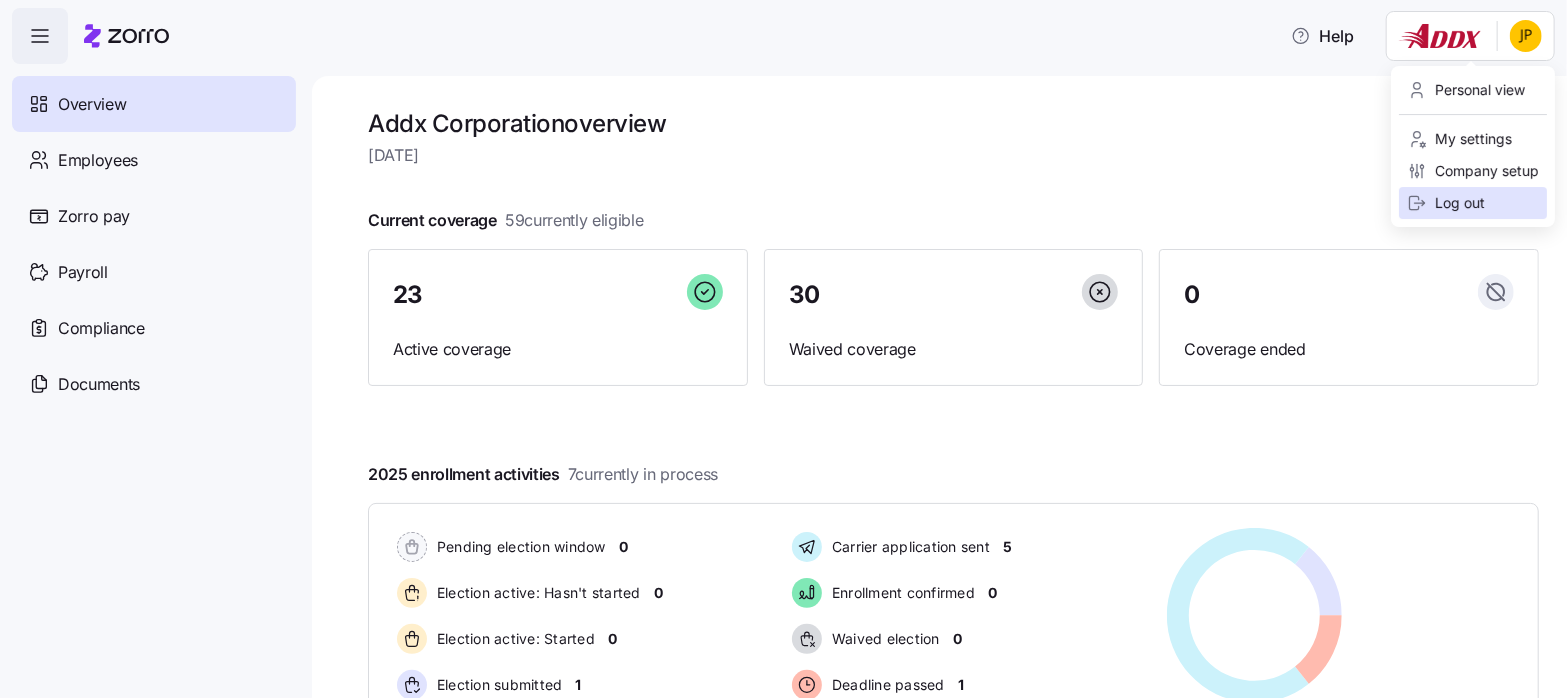 click on "Log out" at bounding box center [1446, 203] 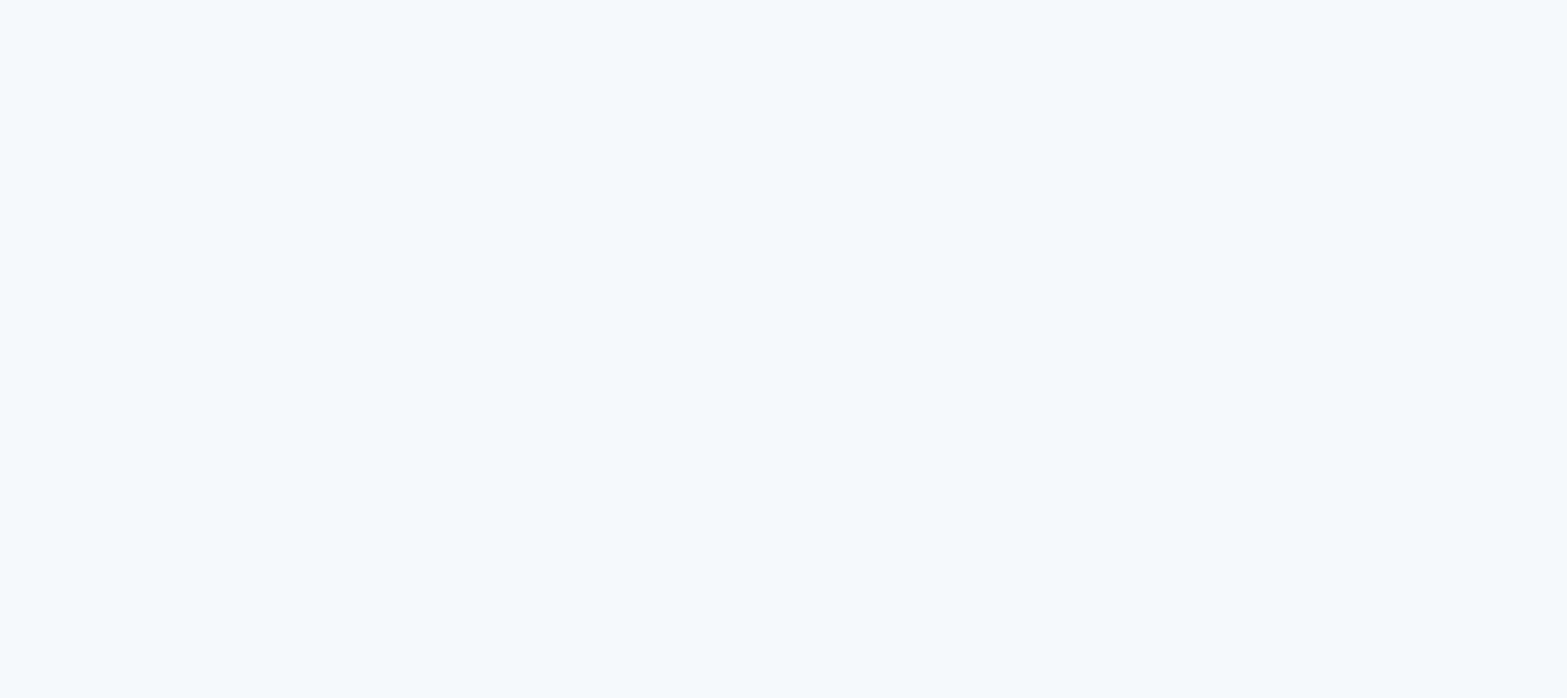 scroll, scrollTop: 0, scrollLeft: 0, axis: both 